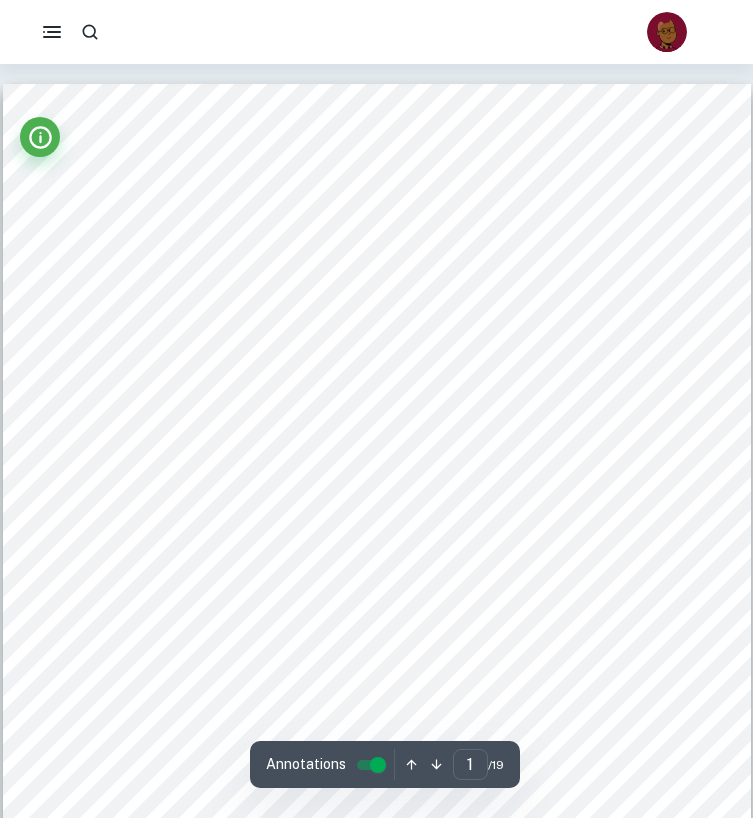 scroll, scrollTop: 0, scrollLeft: 0, axis: both 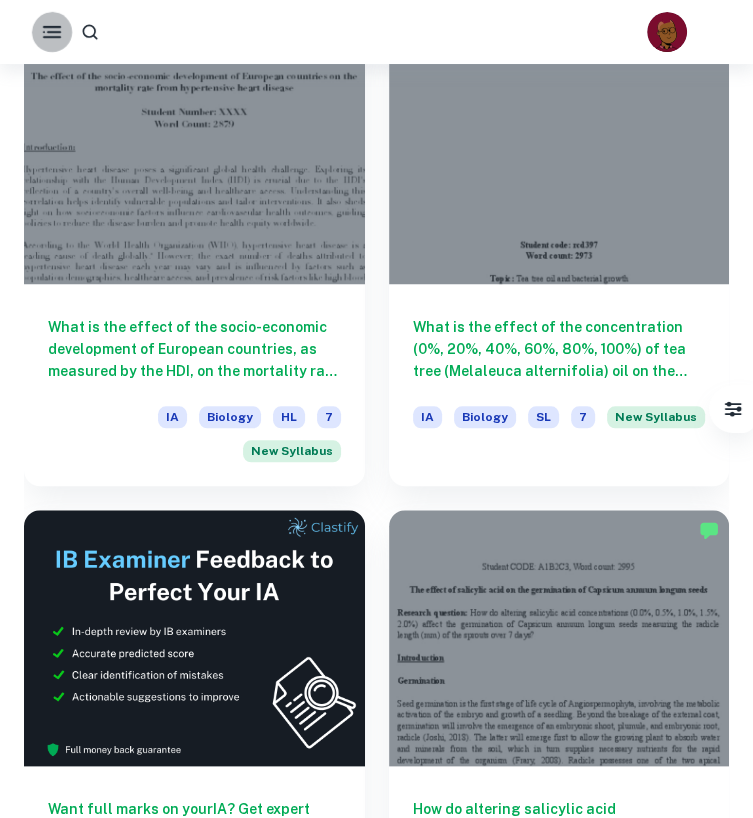 click at bounding box center (52, 32) 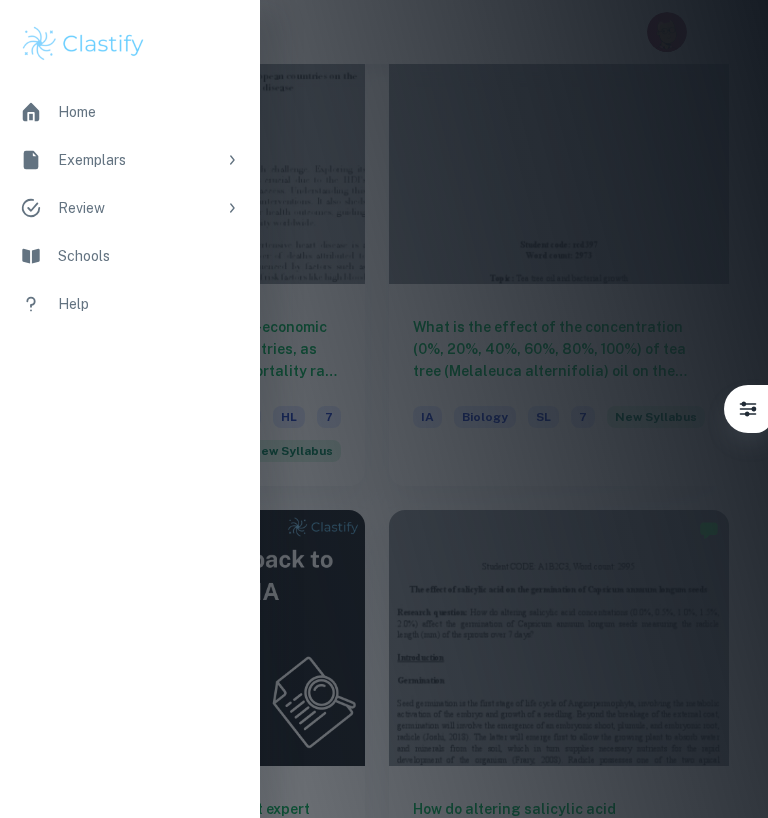 click on "Exemplars" at bounding box center (137, 160) 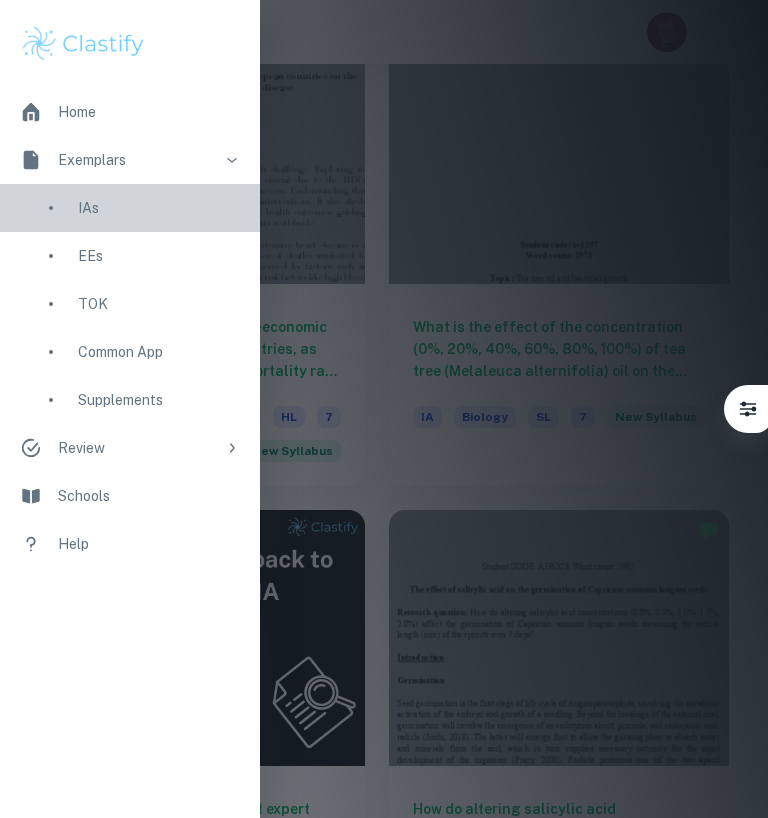 click on "IAs" at bounding box center (159, 208) 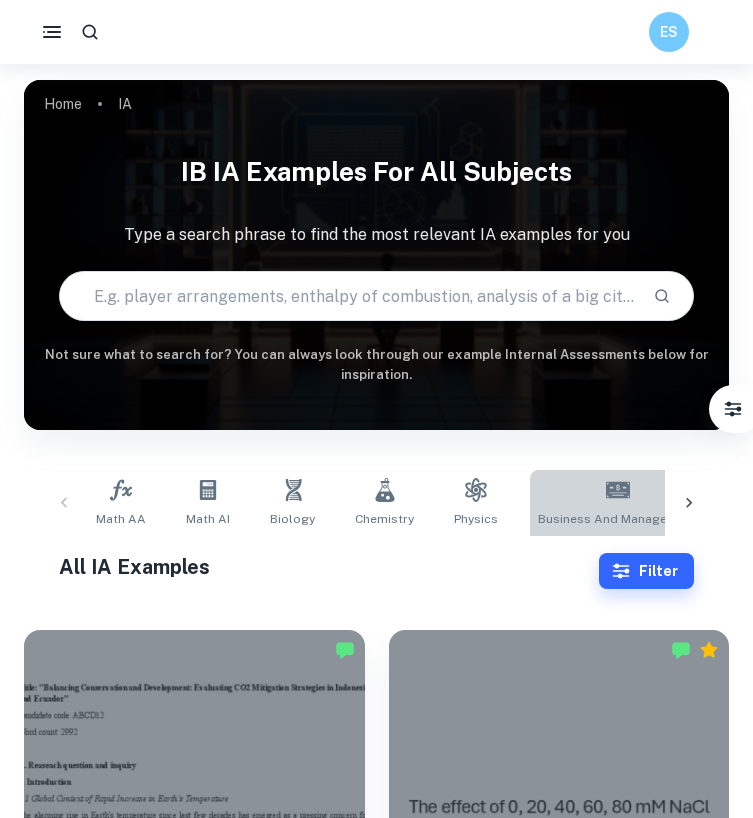click 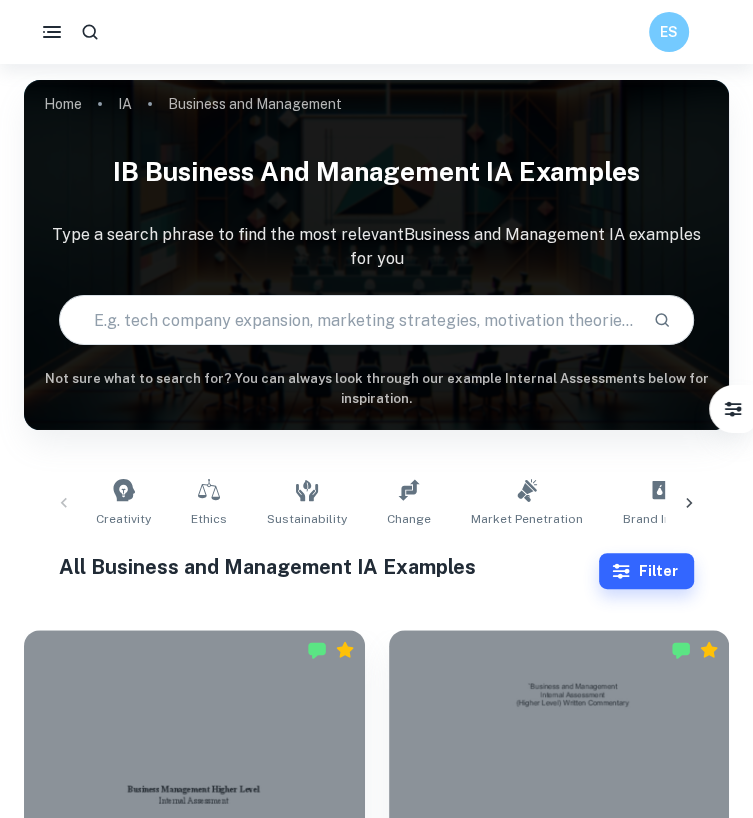 scroll, scrollTop: 318, scrollLeft: 0, axis: vertical 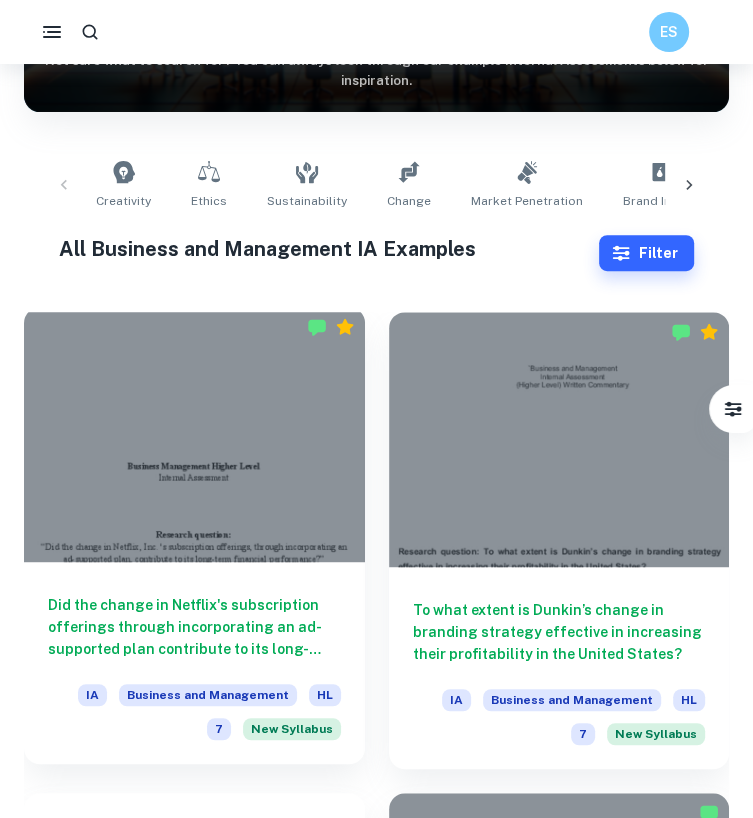 click on "Did the change in Netflix's subscription offerings through incorporating an ad-supported
plan contribute to its long-term financial performance?" at bounding box center (194, 627) 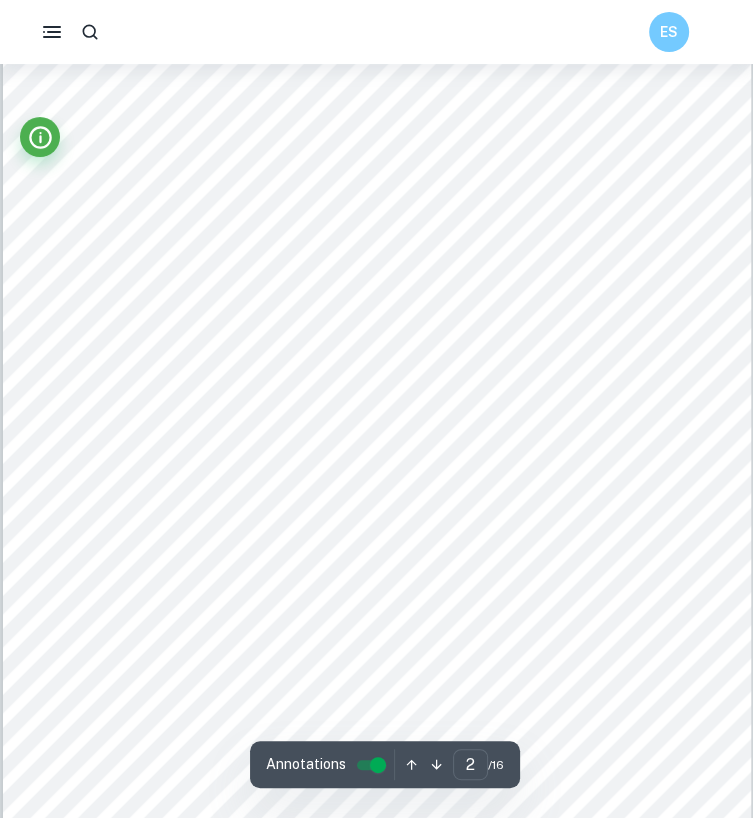 scroll, scrollTop: 1336, scrollLeft: 0, axis: vertical 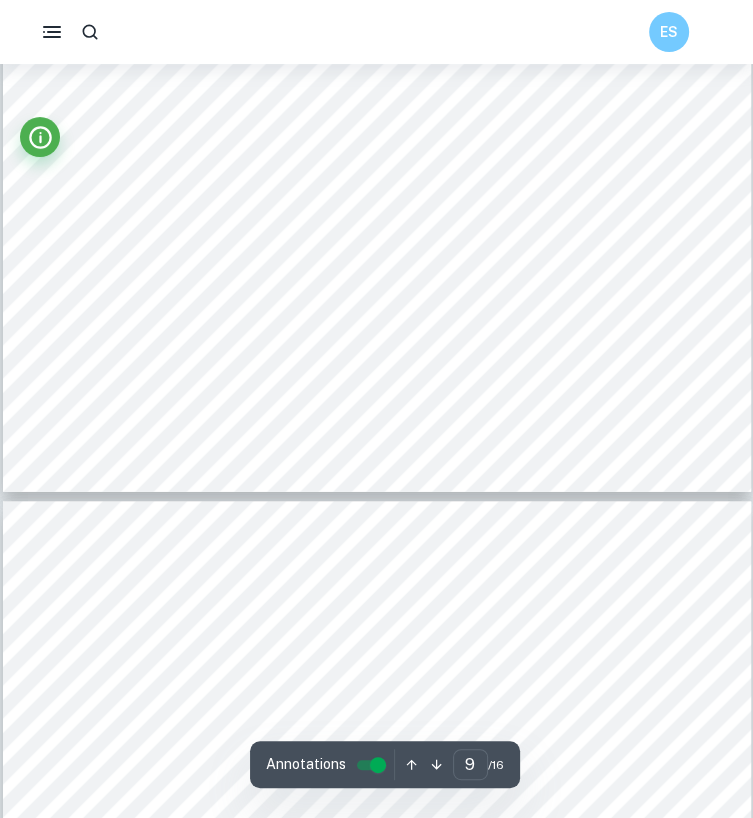 type on "10" 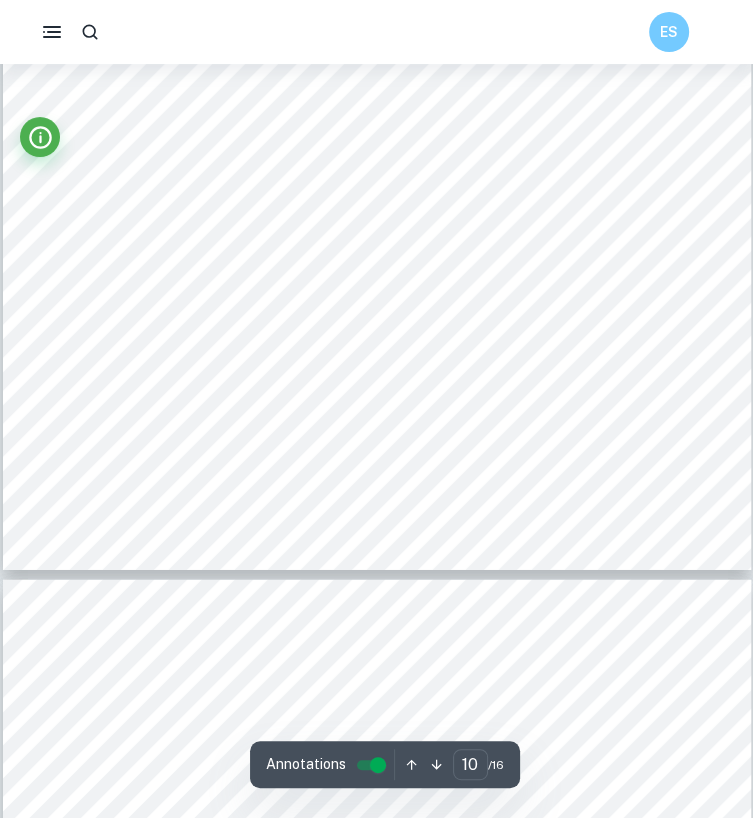 scroll, scrollTop: 10348, scrollLeft: 0, axis: vertical 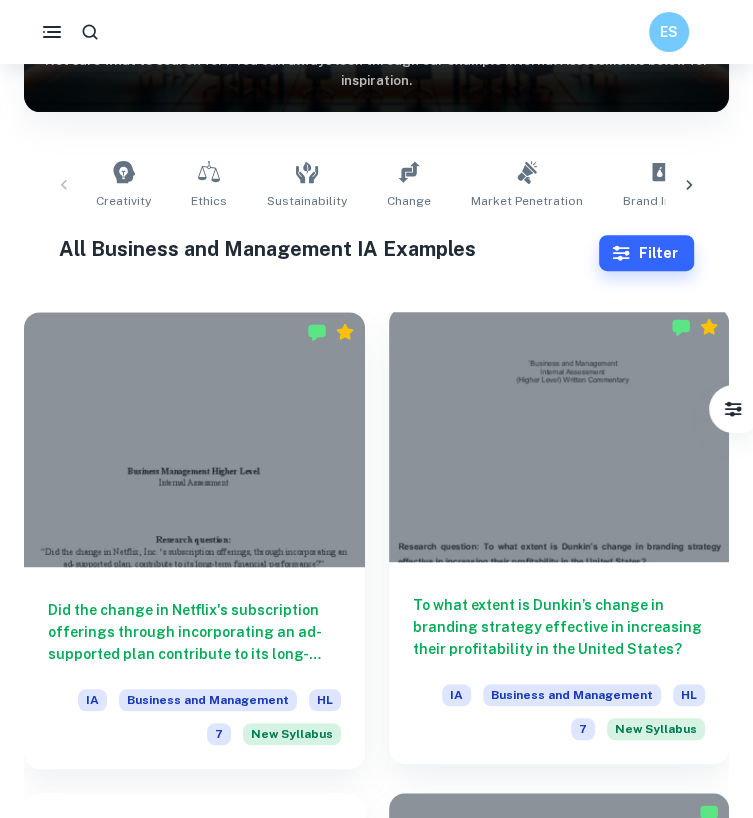 click on "To what extent is Dunkin’s change in branding strategy effective in increasing their profitability in the United States?" at bounding box center [559, 627] 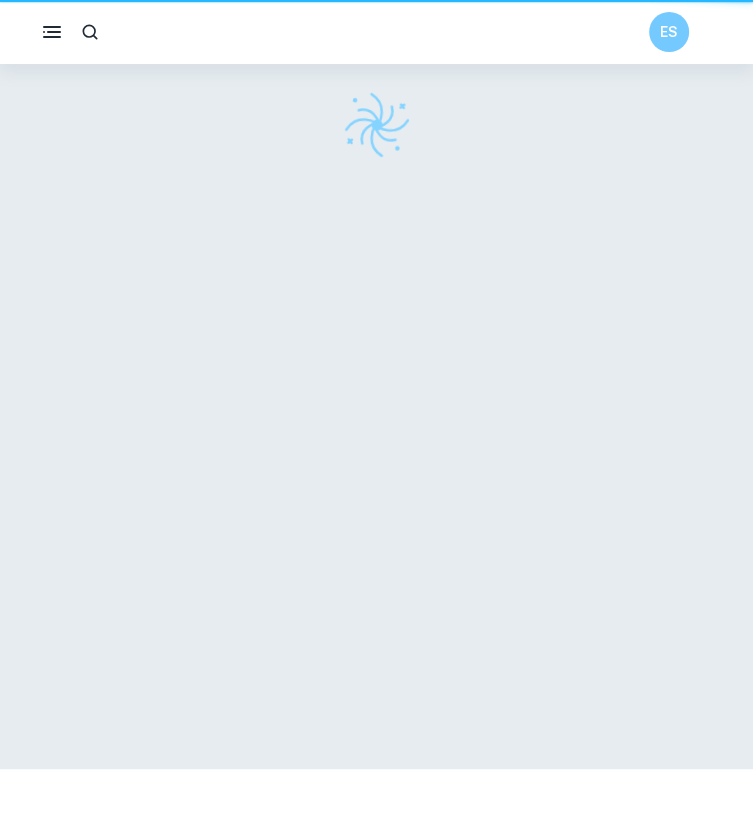 scroll, scrollTop: 0, scrollLeft: 0, axis: both 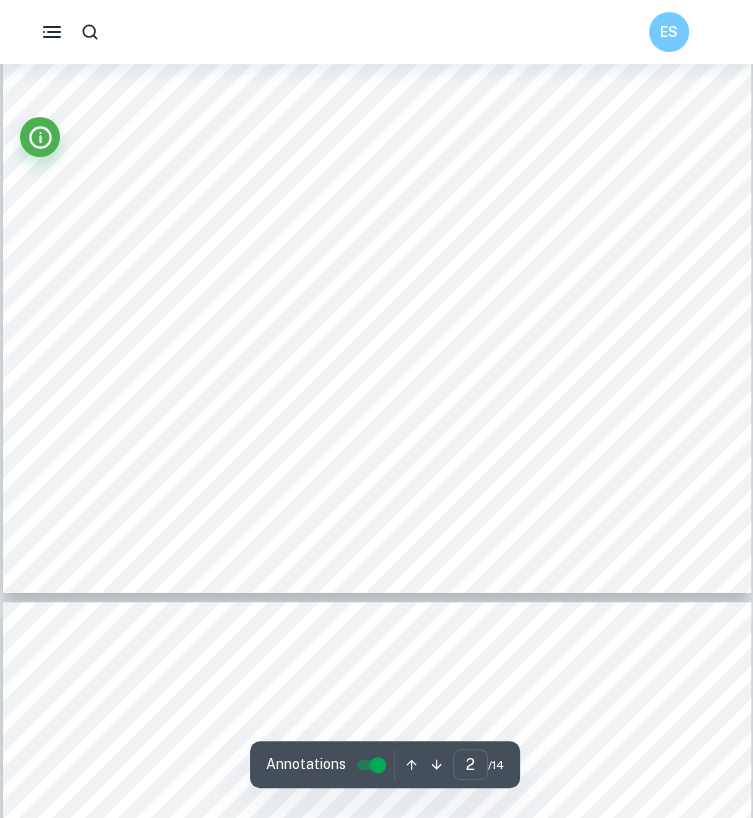 type on "3" 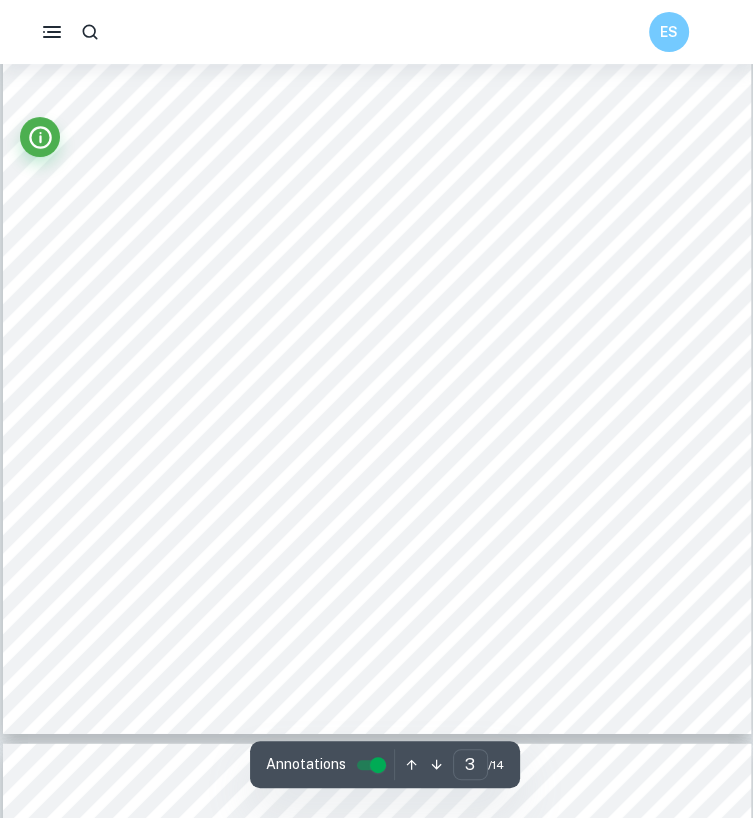 scroll, scrollTop: 2512, scrollLeft: 0, axis: vertical 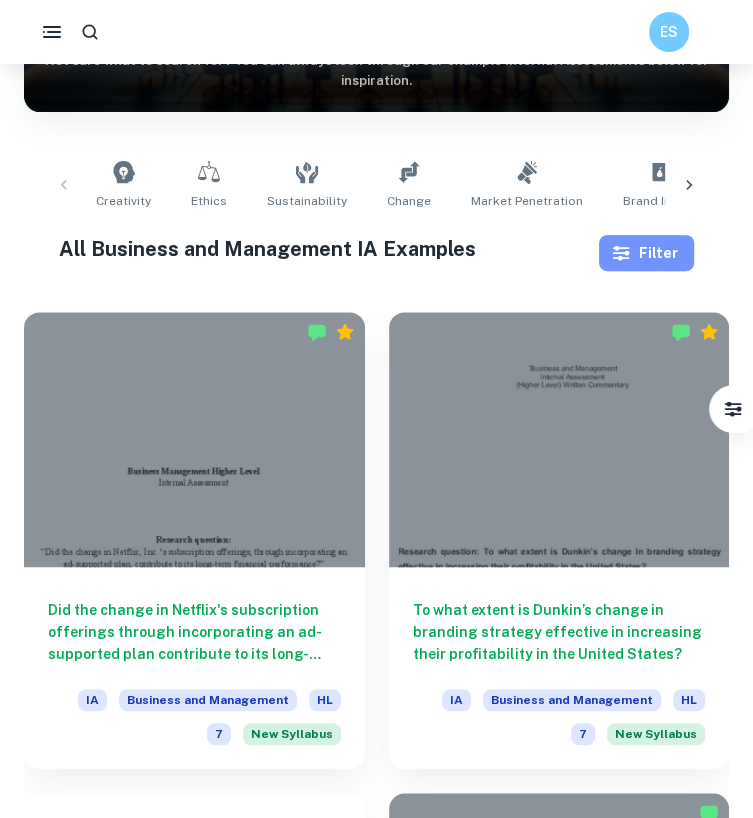 click on "Filter" at bounding box center [646, 253] 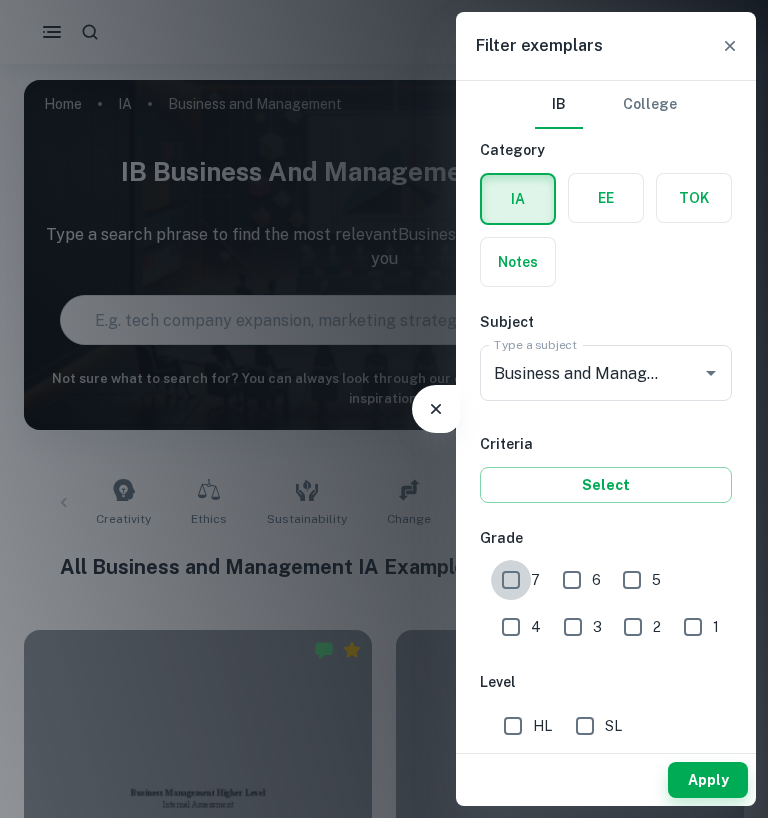 click on "7" at bounding box center [511, 580] 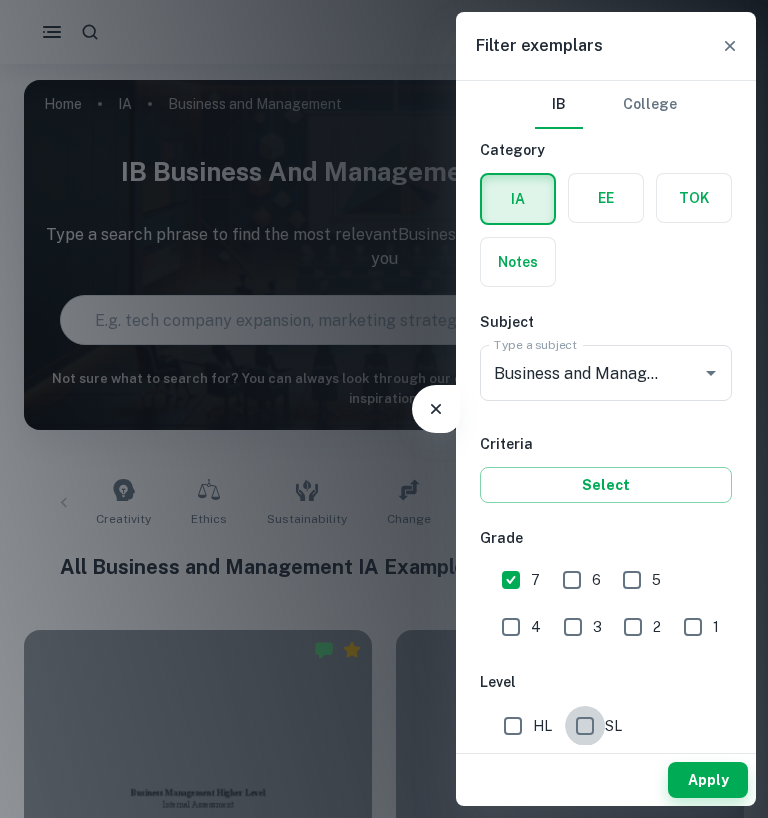 click on "SL" at bounding box center (585, 726) 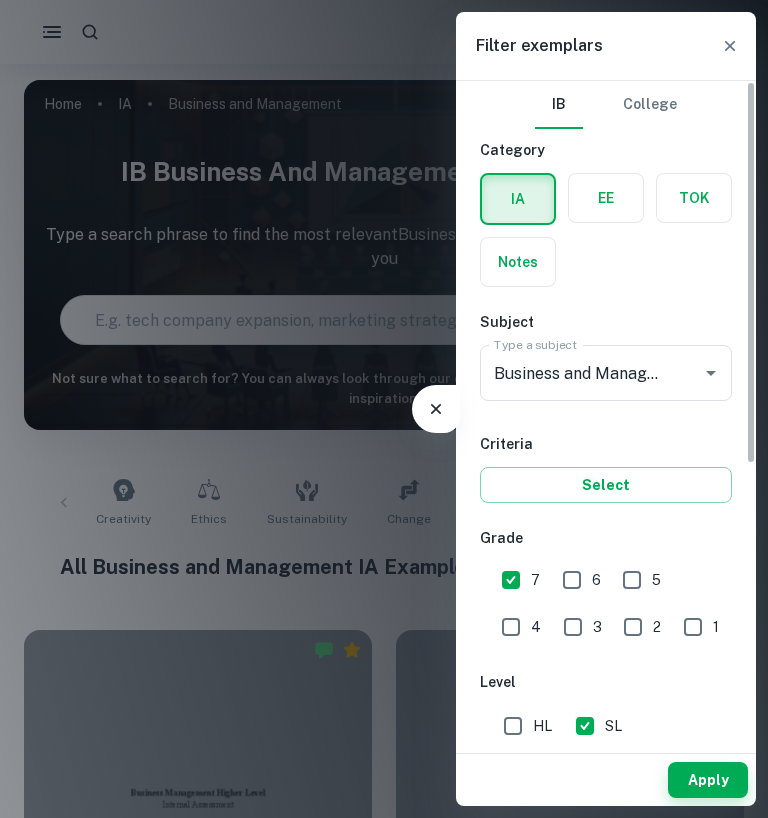click on "6" at bounding box center [572, 580] 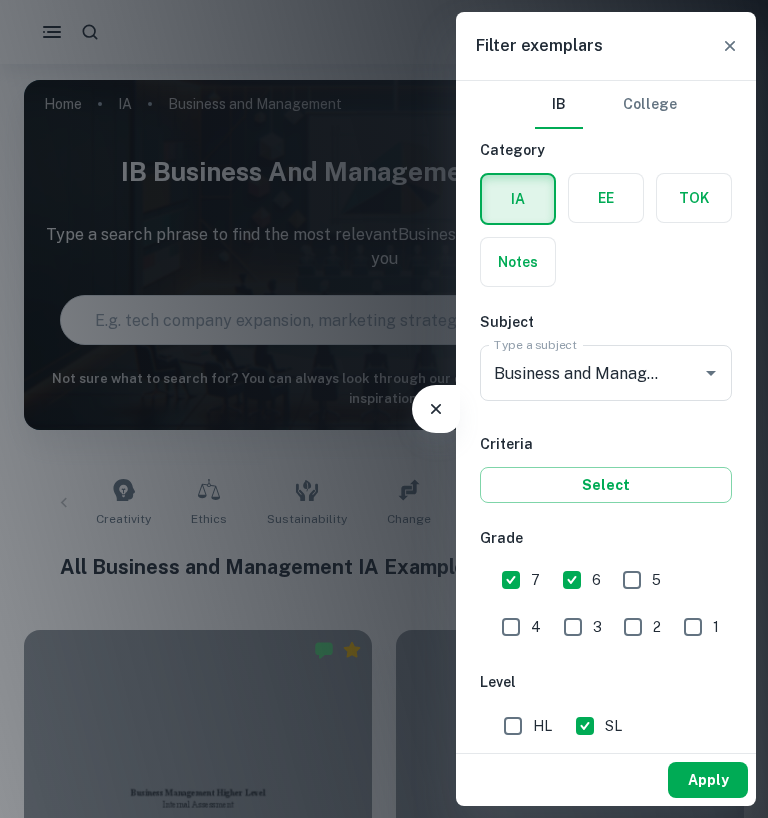 click on "Apply" at bounding box center [708, 780] 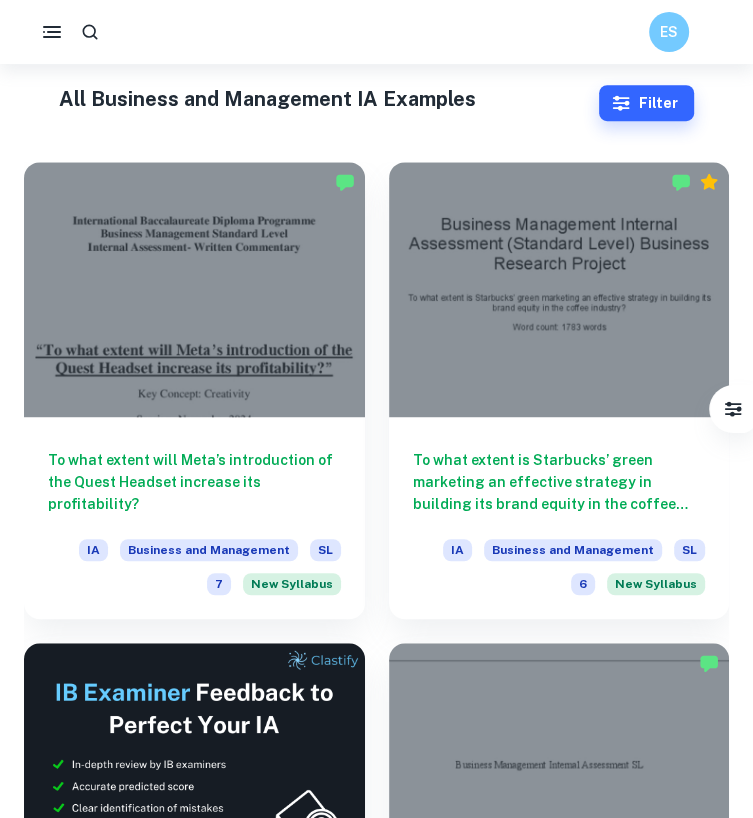 scroll, scrollTop: 484, scrollLeft: 0, axis: vertical 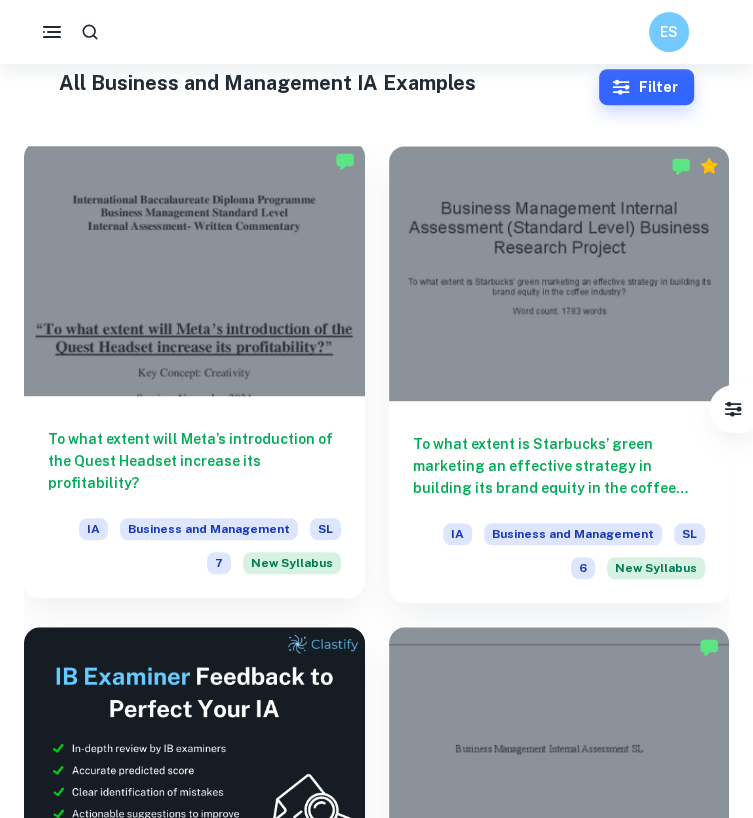 click on "To what extent will Meta’s introduction of the Quest Headset increase its profitability?" at bounding box center [194, 461] 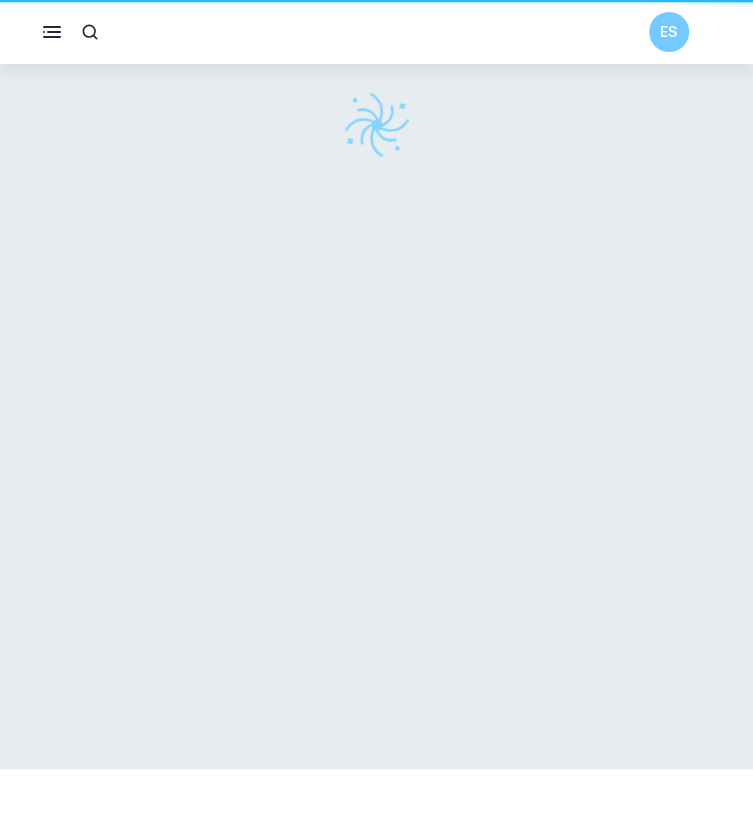 scroll, scrollTop: 0, scrollLeft: 0, axis: both 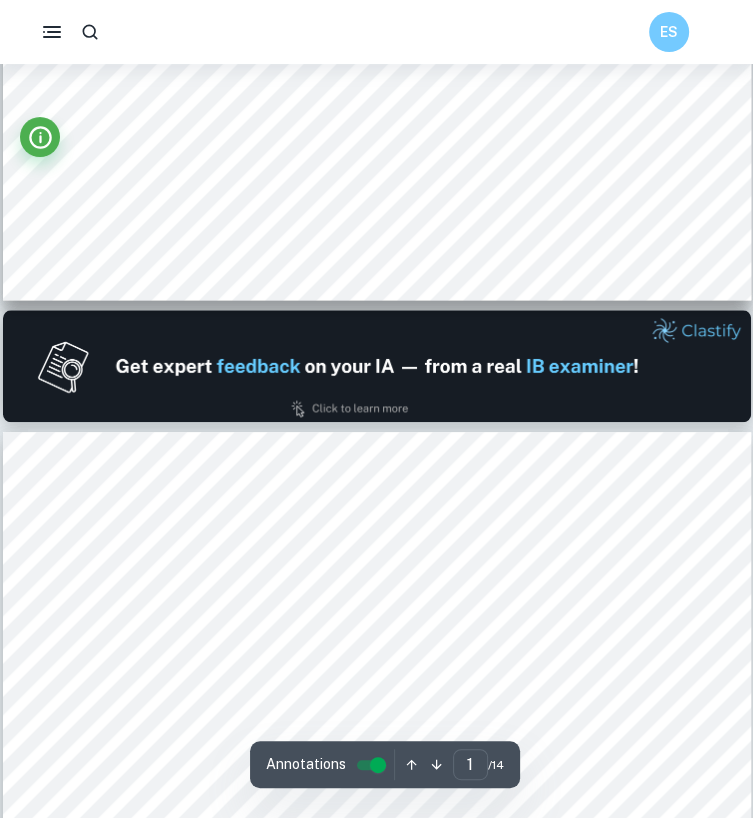 type on "2" 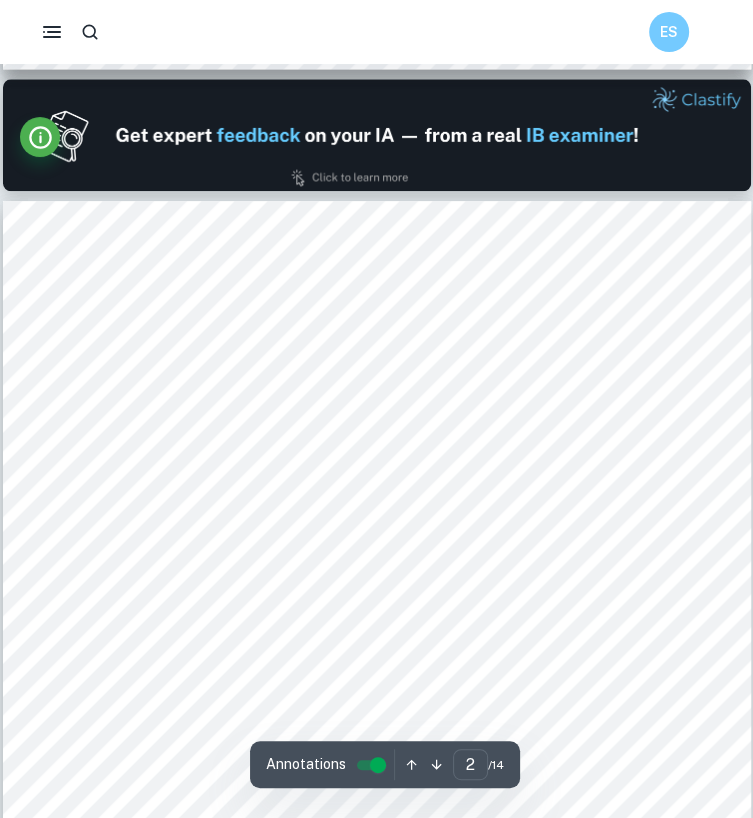 scroll, scrollTop: 1072, scrollLeft: 0, axis: vertical 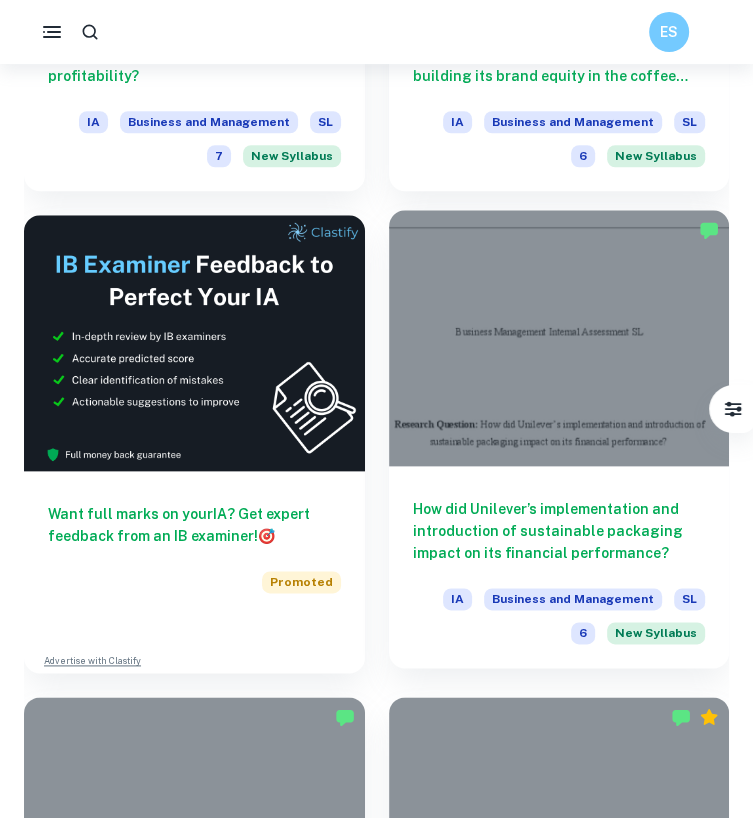 click on "How did Unilever’s implementation and introduction of sustainable packaging impact on its financial performance?" at bounding box center [559, 531] 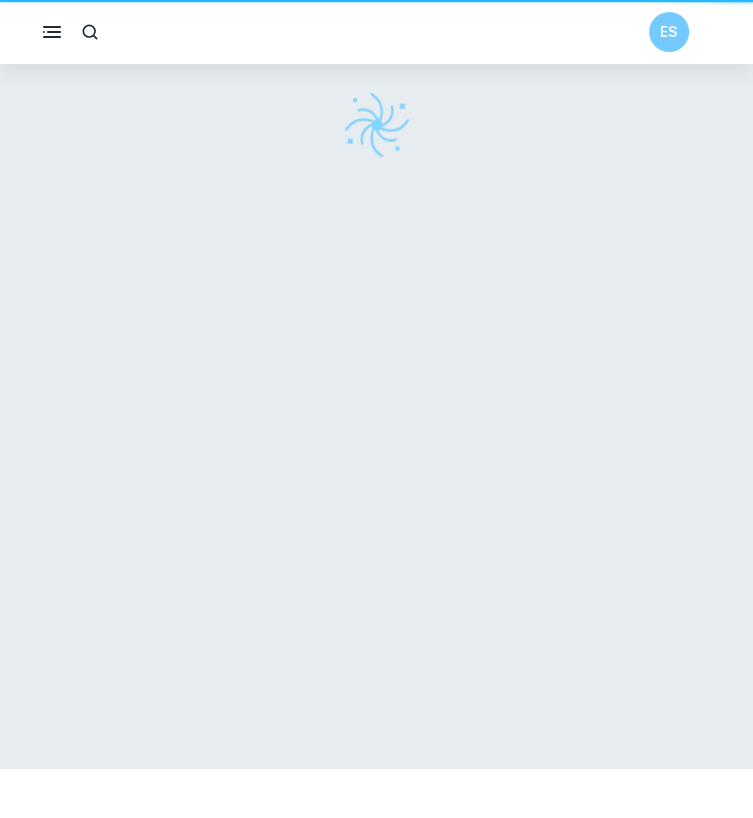 scroll, scrollTop: 0, scrollLeft: 0, axis: both 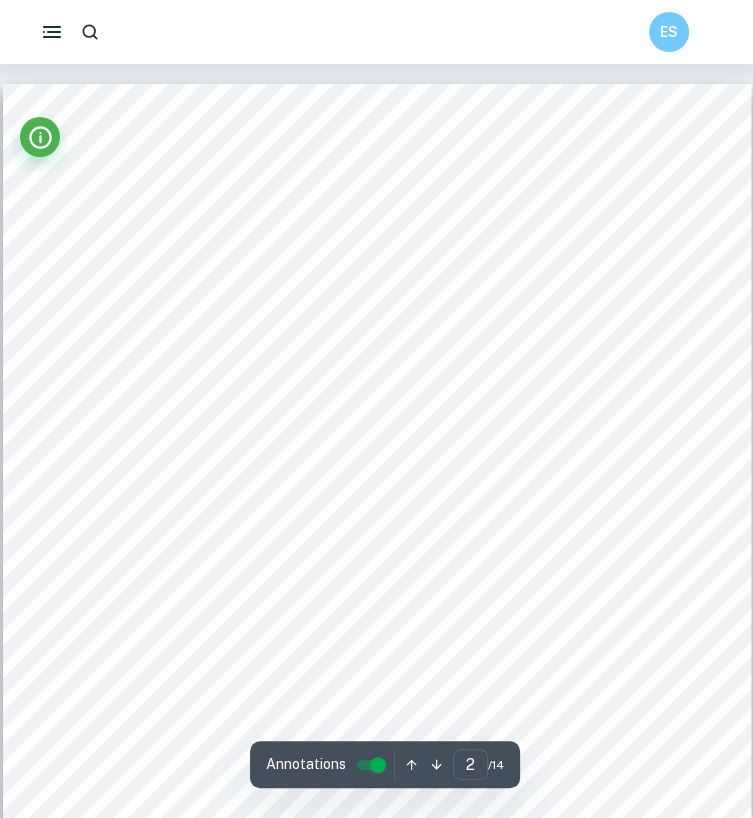 type on "2" 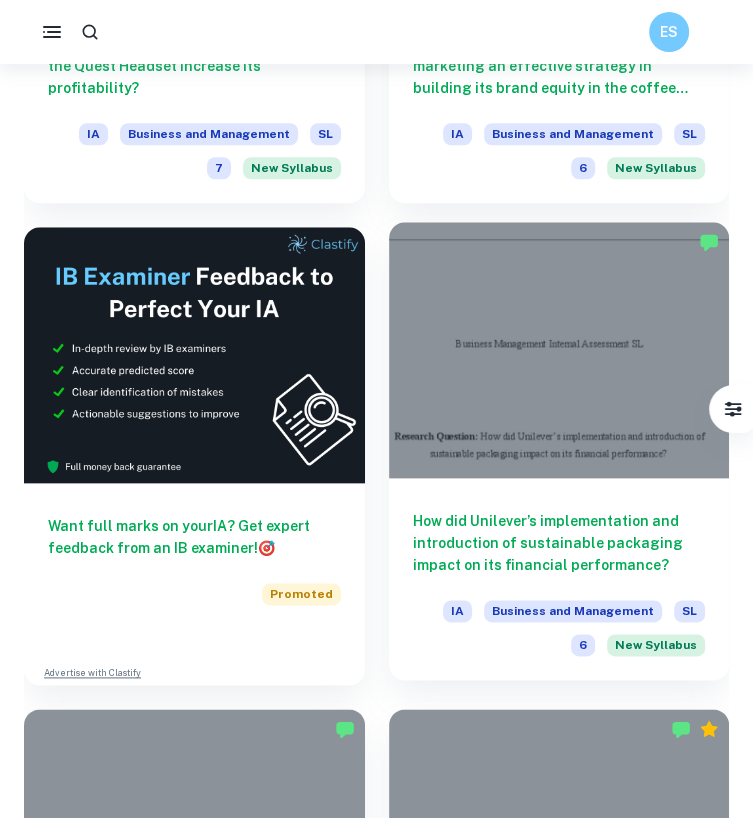scroll, scrollTop: 923, scrollLeft: 0, axis: vertical 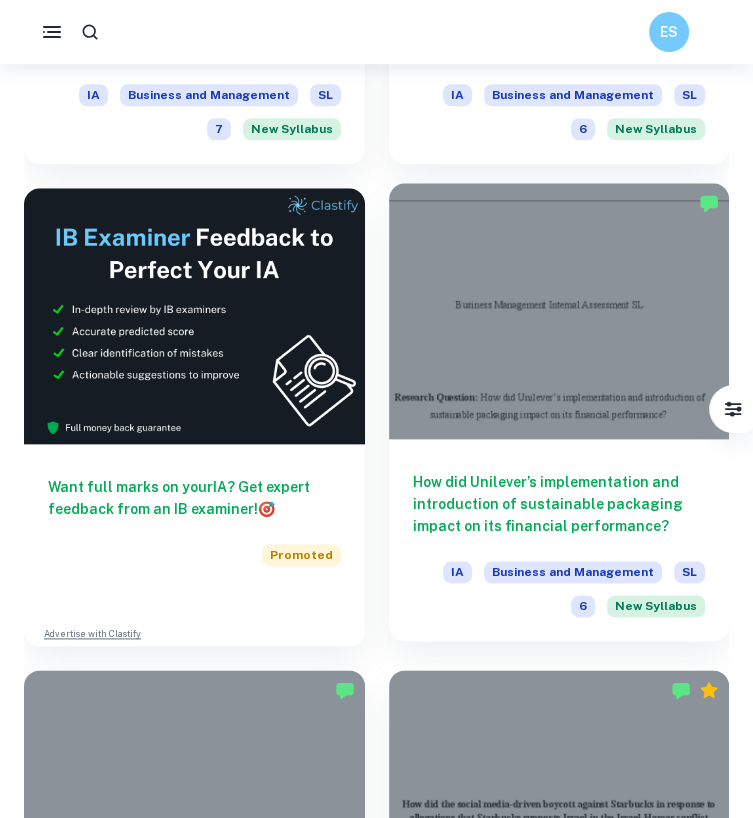 click on "How did Unilever’s implementation and introduction of sustainable packaging impact on its financial performance?" at bounding box center (559, 504) 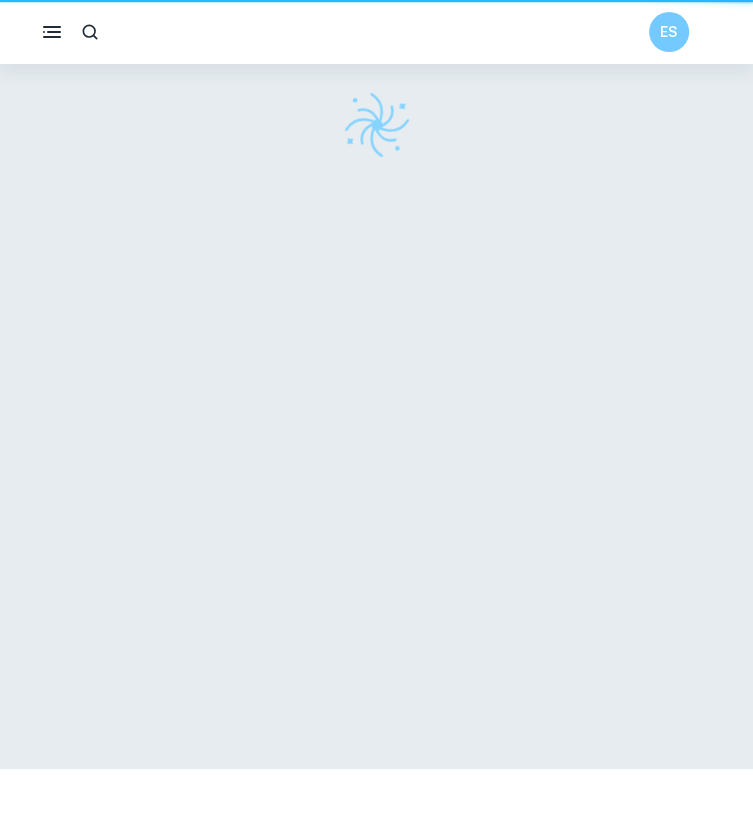 scroll, scrollTop: 0, scrollLeft: 0, axis: both 